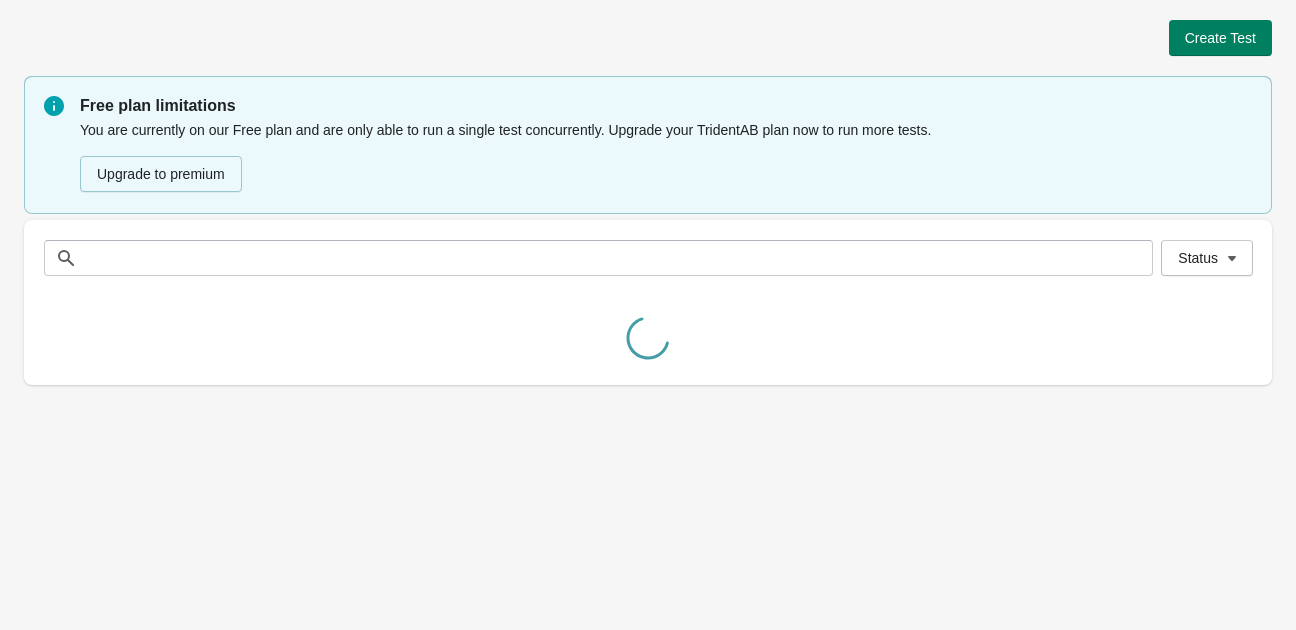 scroll, scrollTop: 0, scrollLeft: 0, axis: both 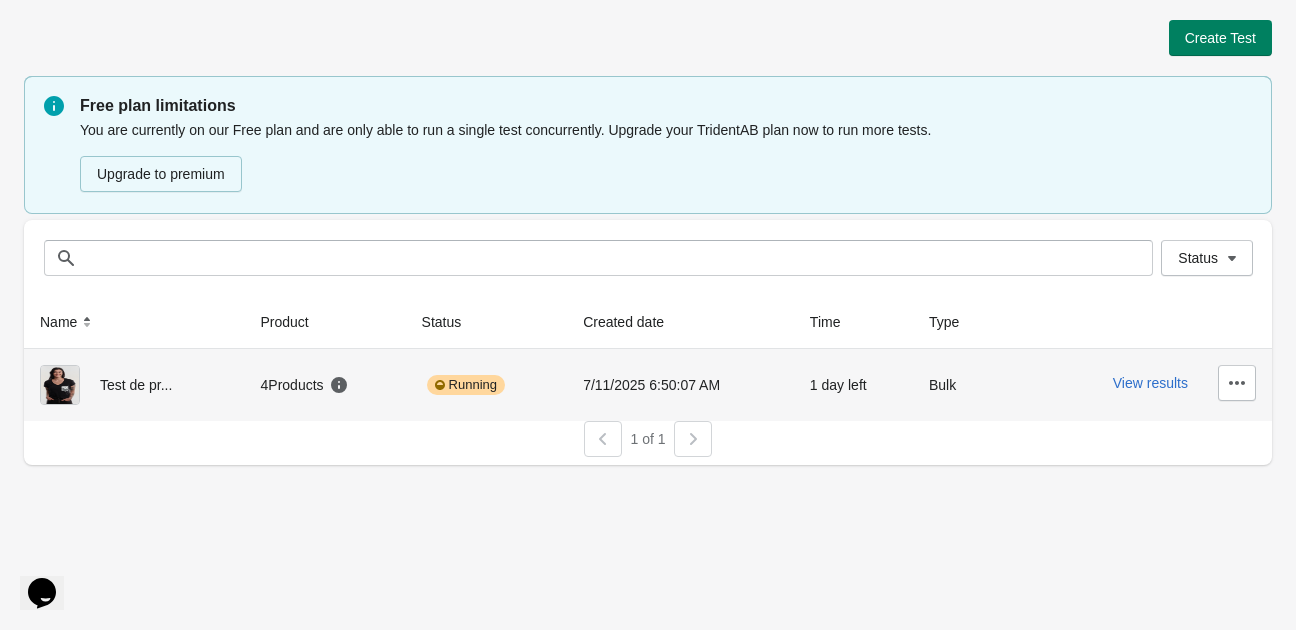 click on "View results" at bounding box center (1147, 383) 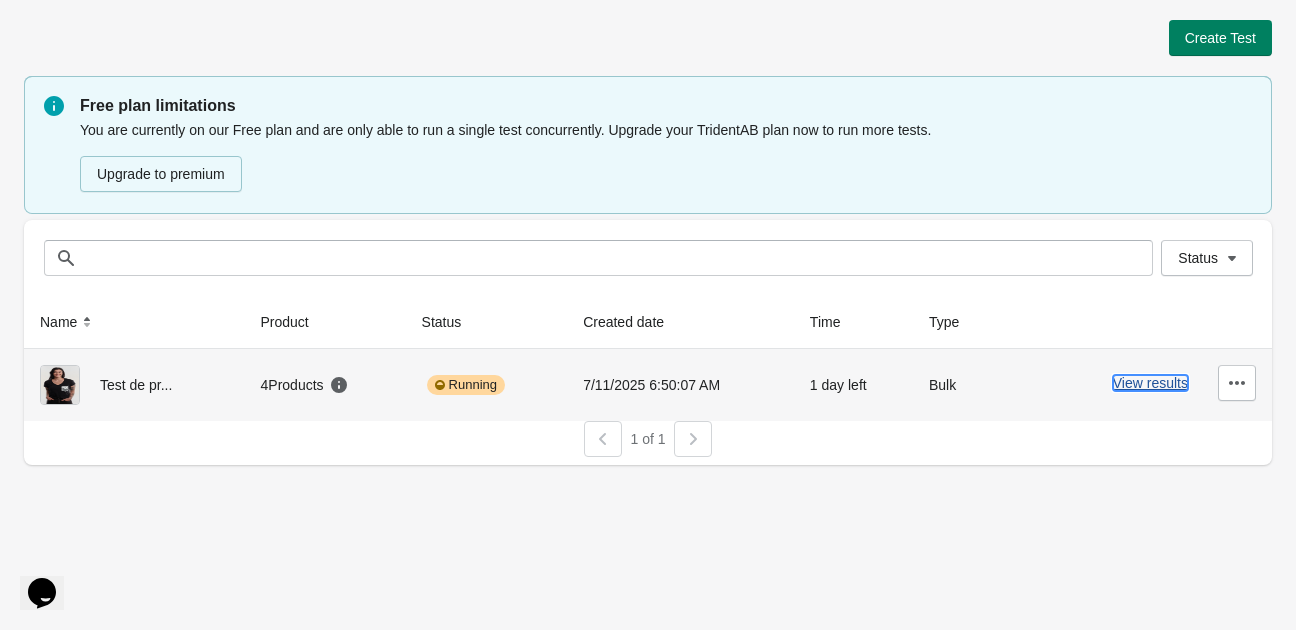 click on "View results" at bounding box center [1150, 383] 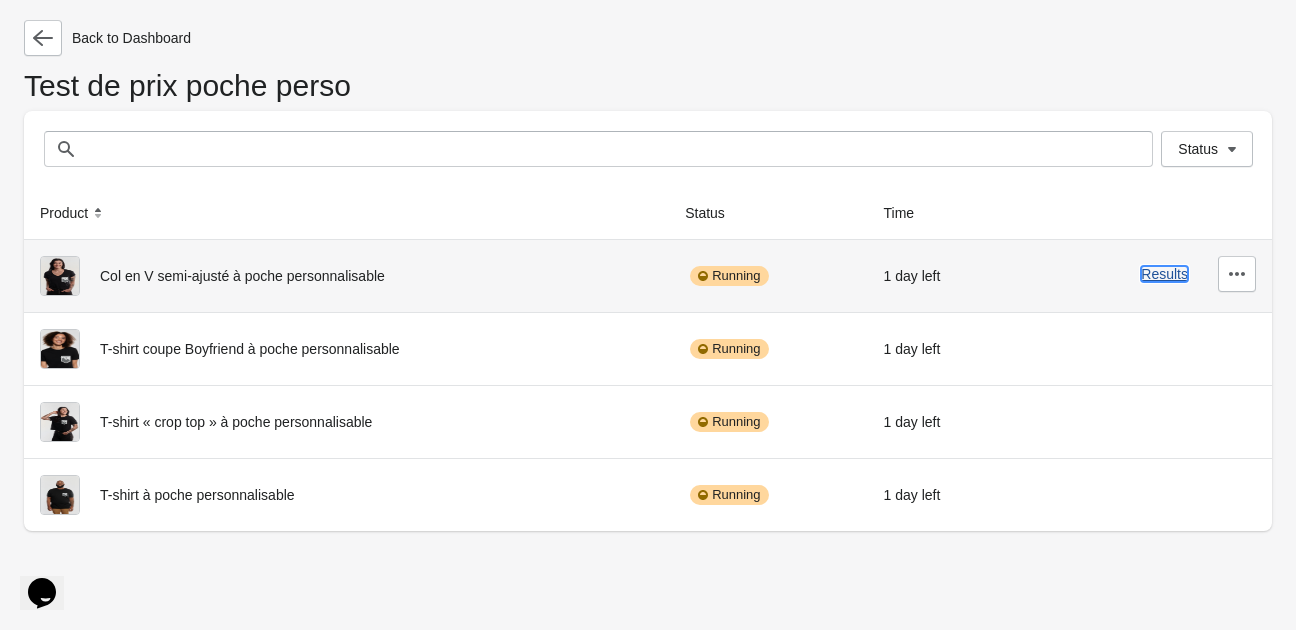 click on "Results" at bounding box center (1164, 274) 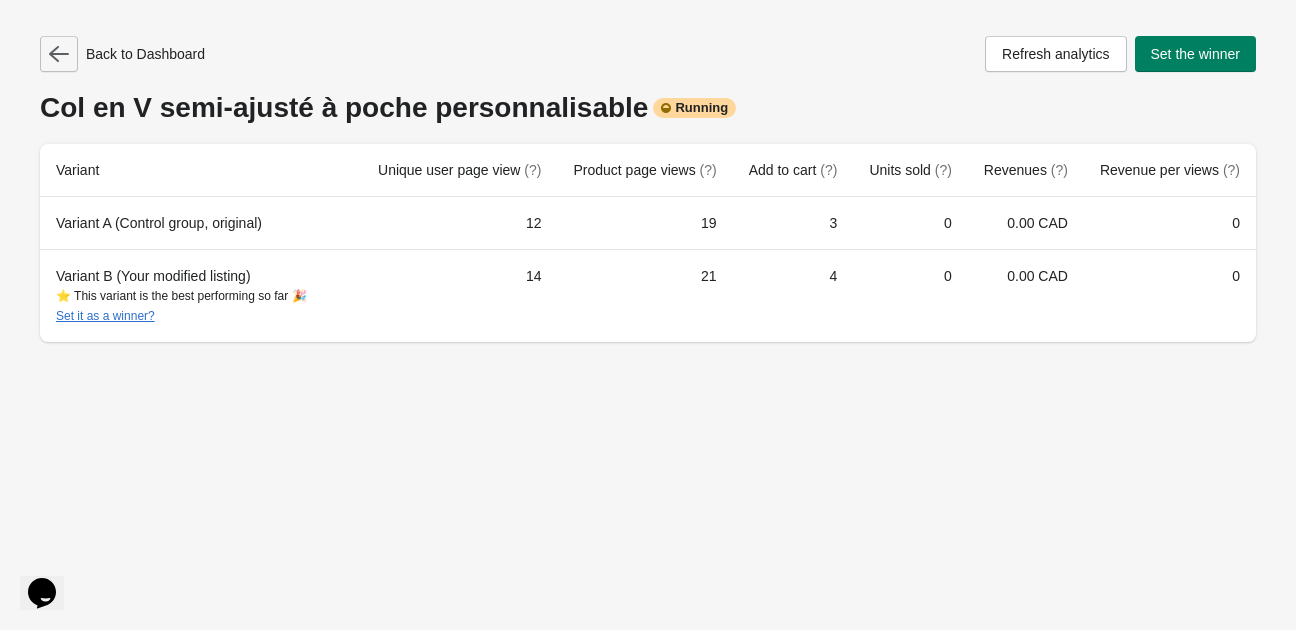 click 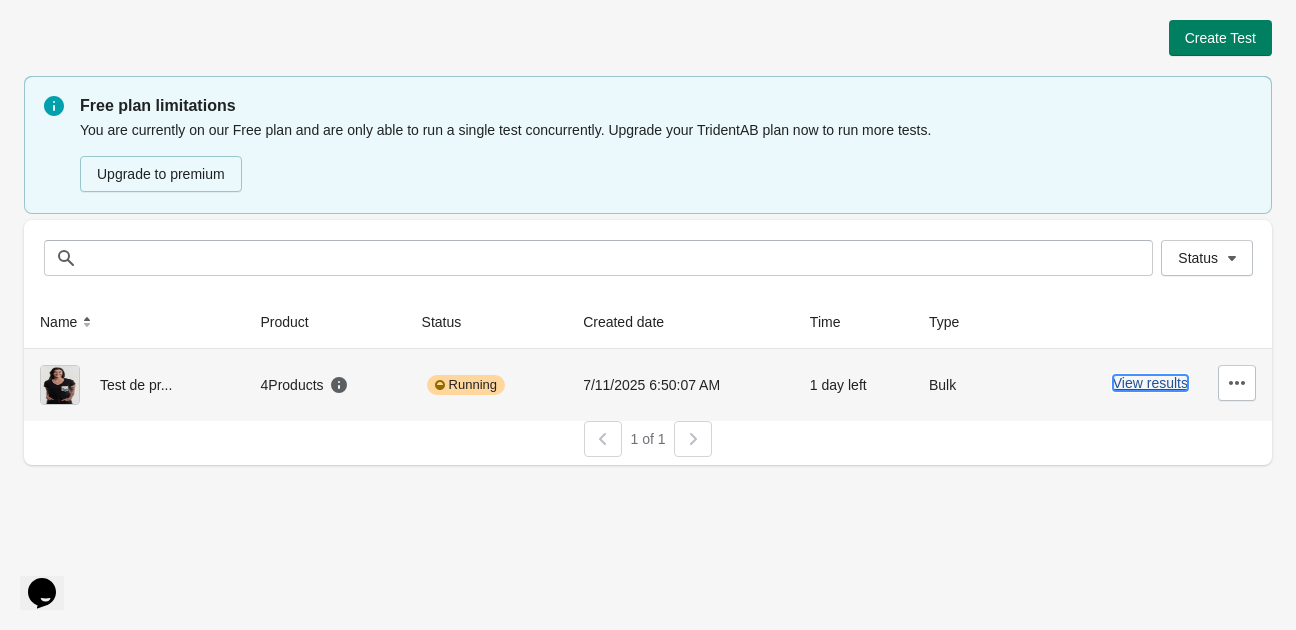 click on "View results" at bounding box center (1150, 383) 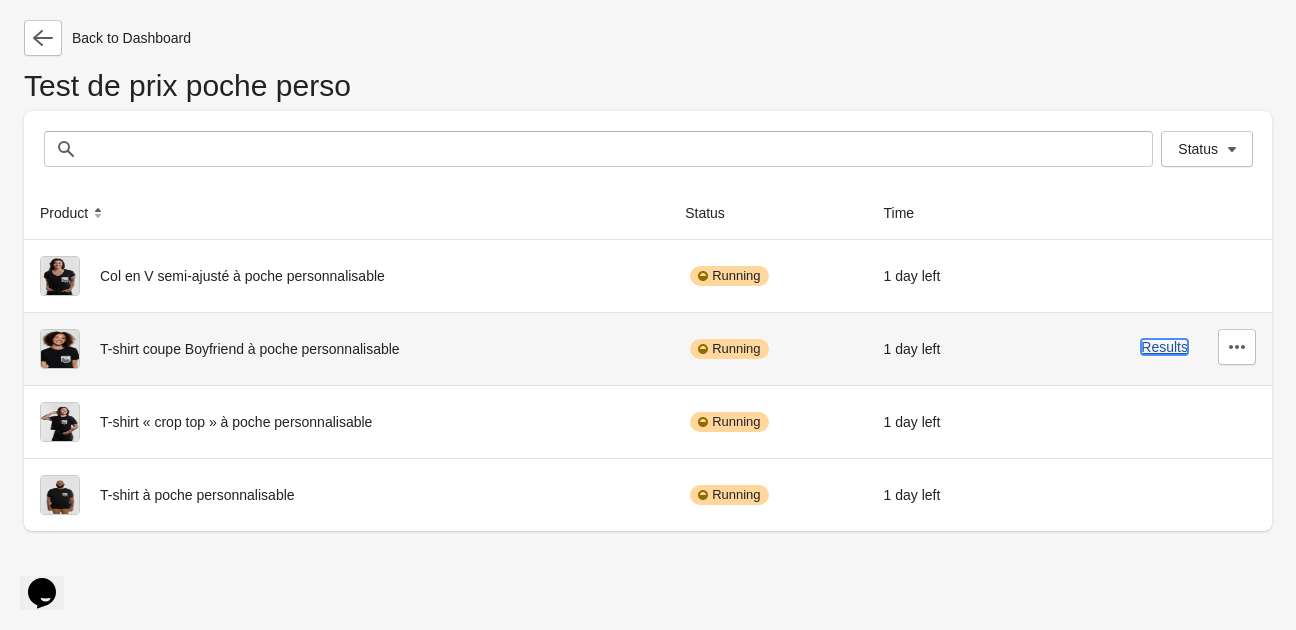 click on "Results" at bounding box center (1164, 347) 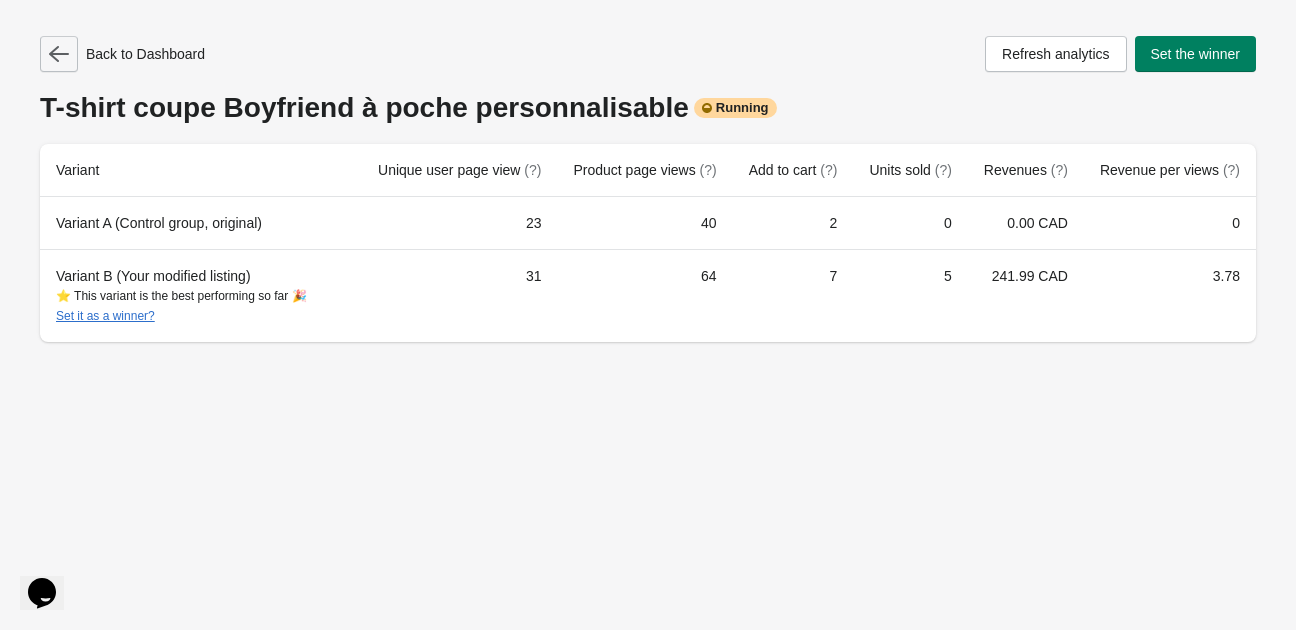 click 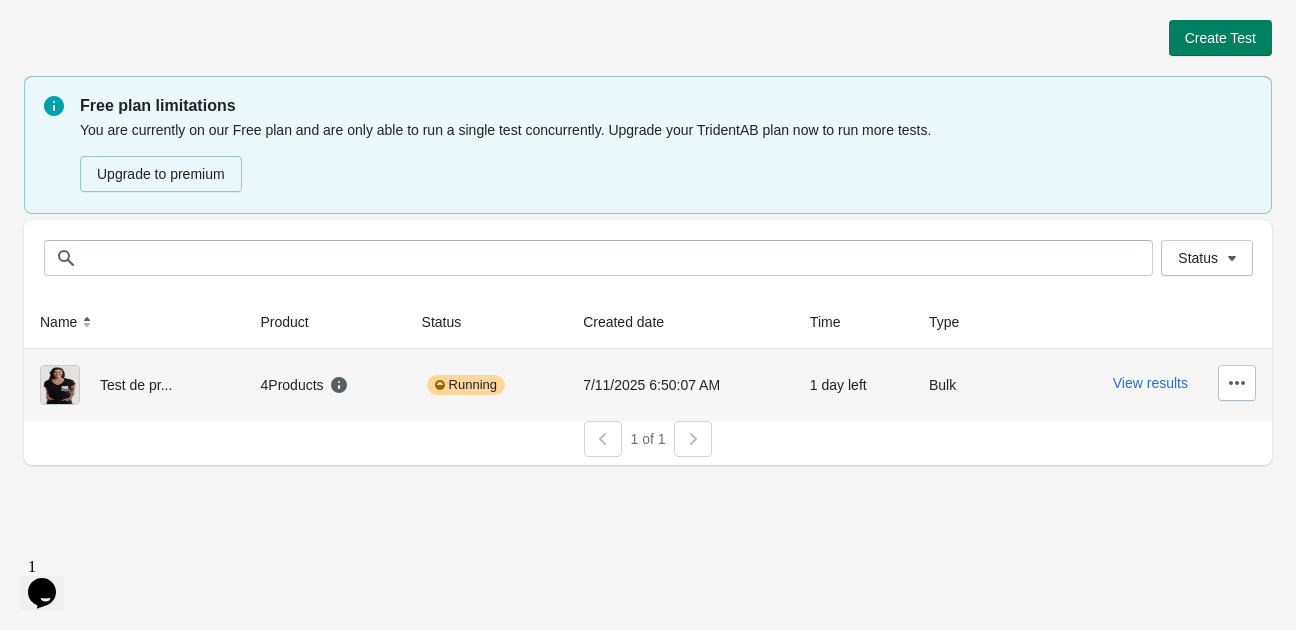 scroll, scrollTop: 0, scrollLeft: 0, axis: both 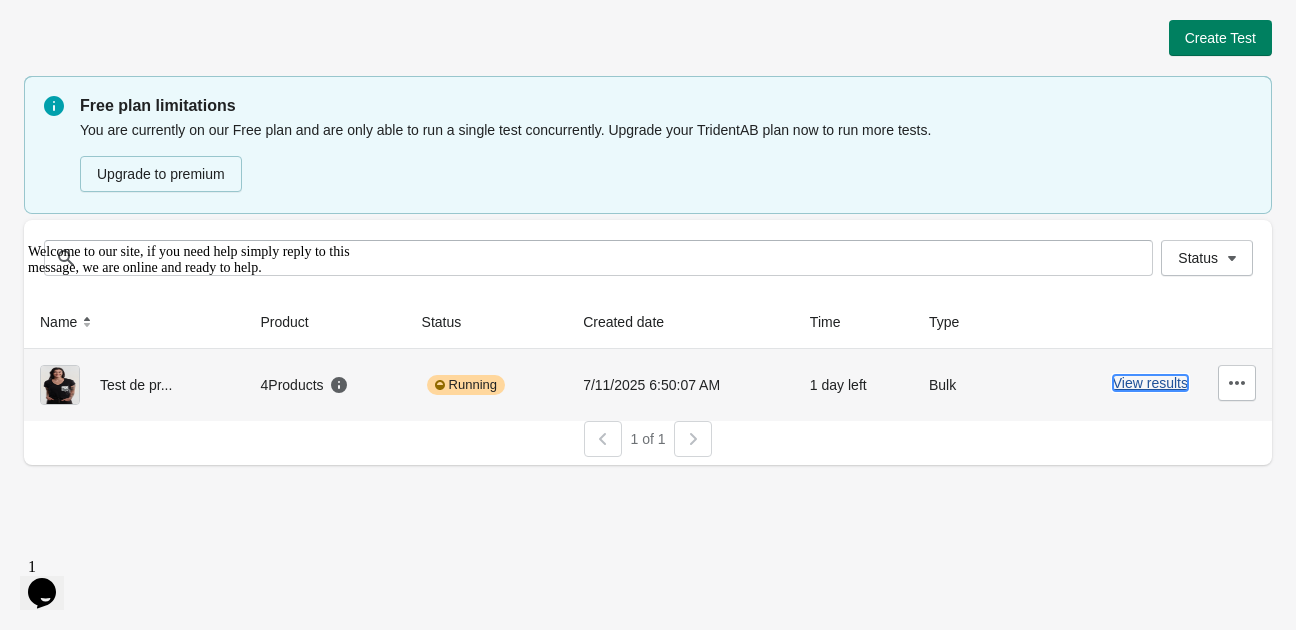 click on "View results" at bounding box center [1150, 383] 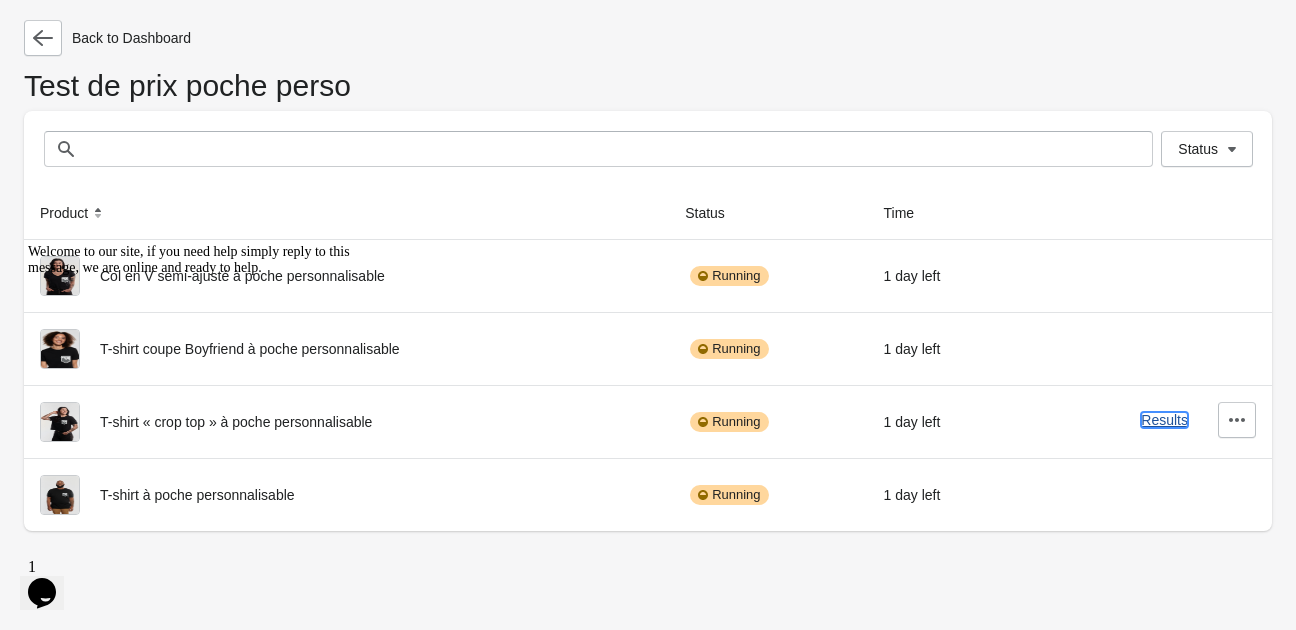 click on "Results" at bounding box center (1164, 420) 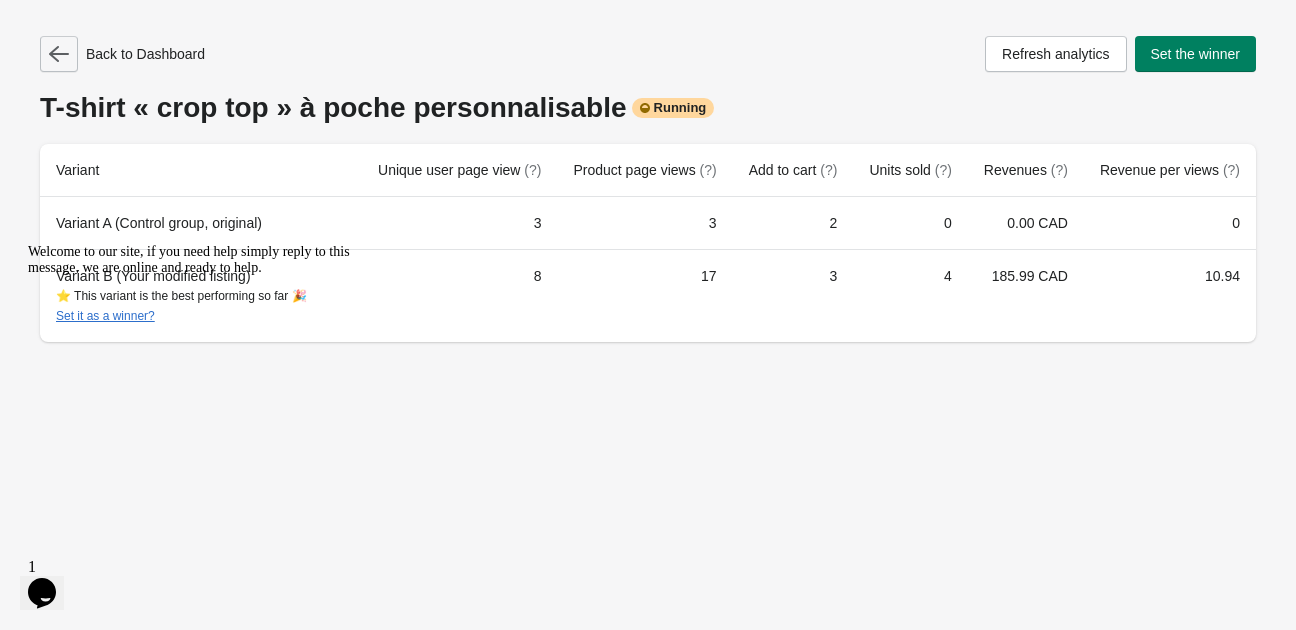 click at bounding box center [59, 54] 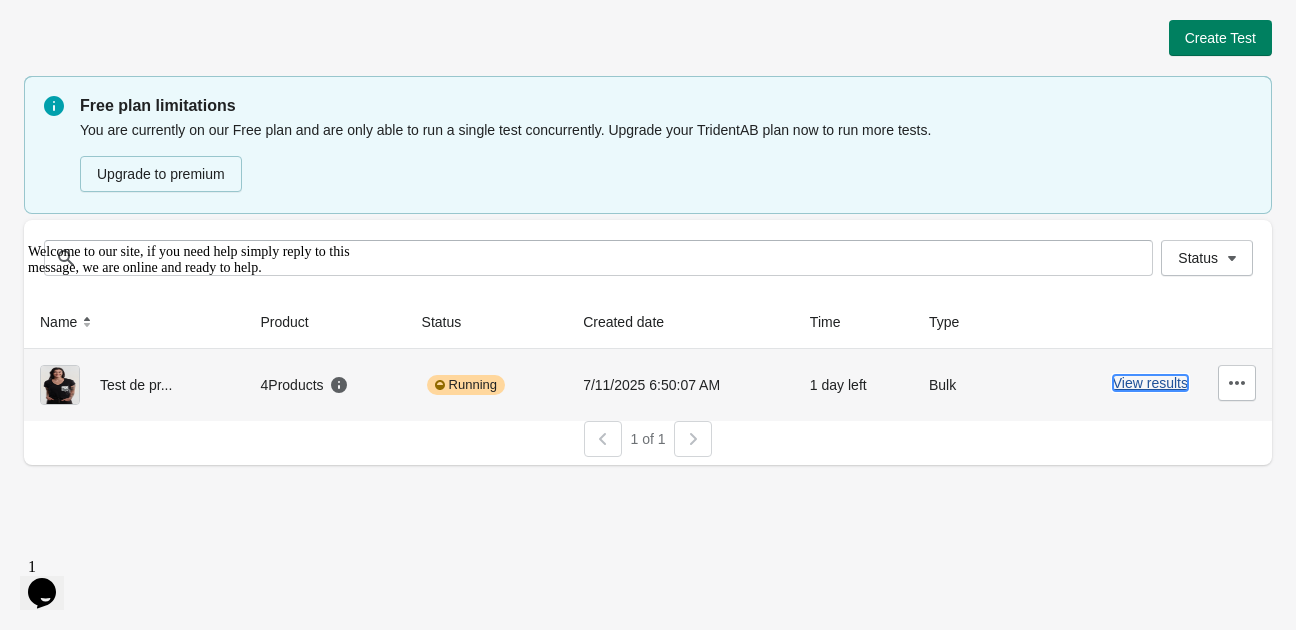 click on "View results" at bounding box center [1150, 383] 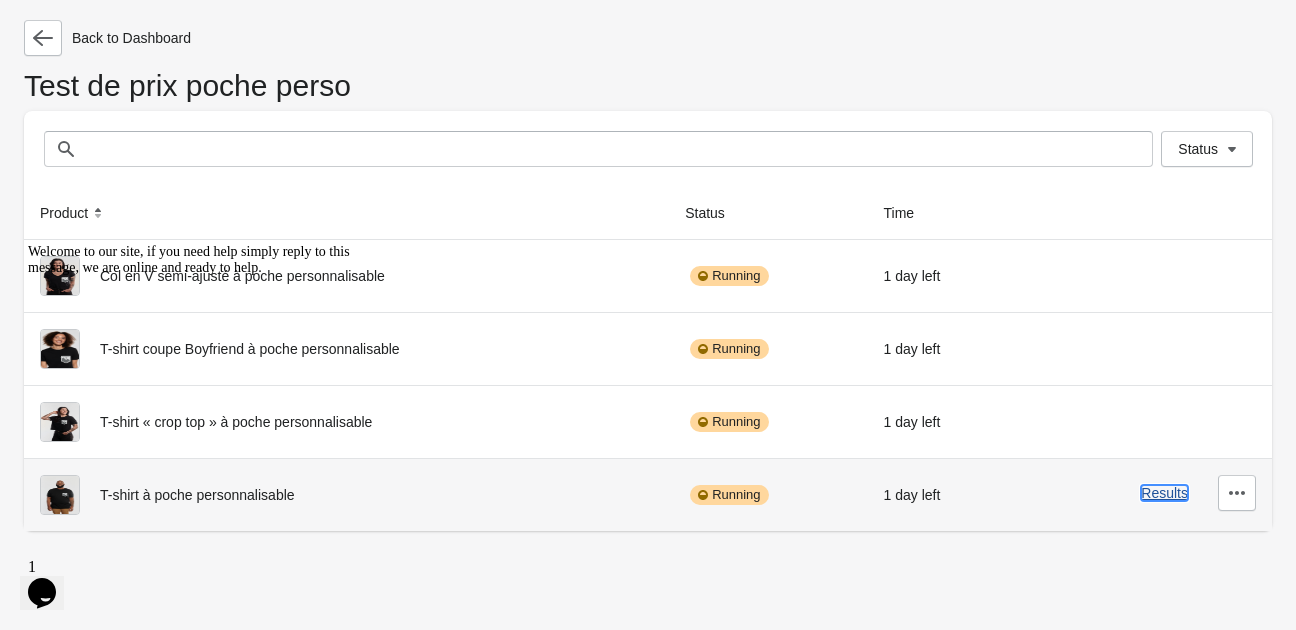 click on "Results" at bounding box center [1164, 493] 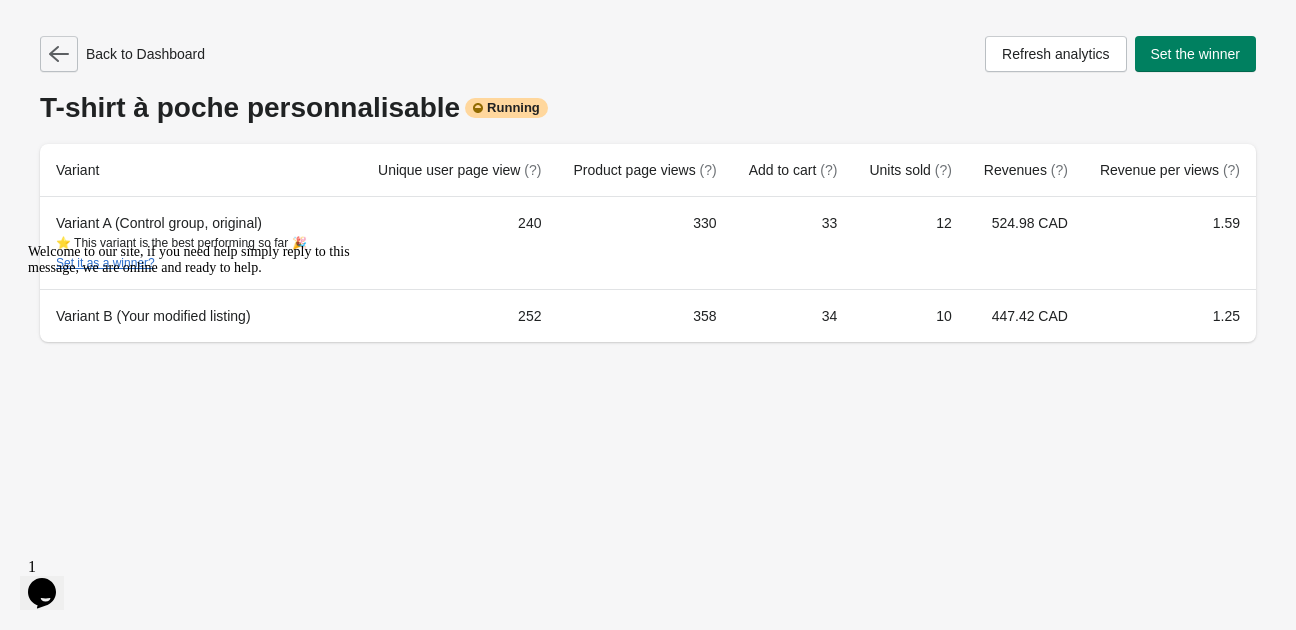 click 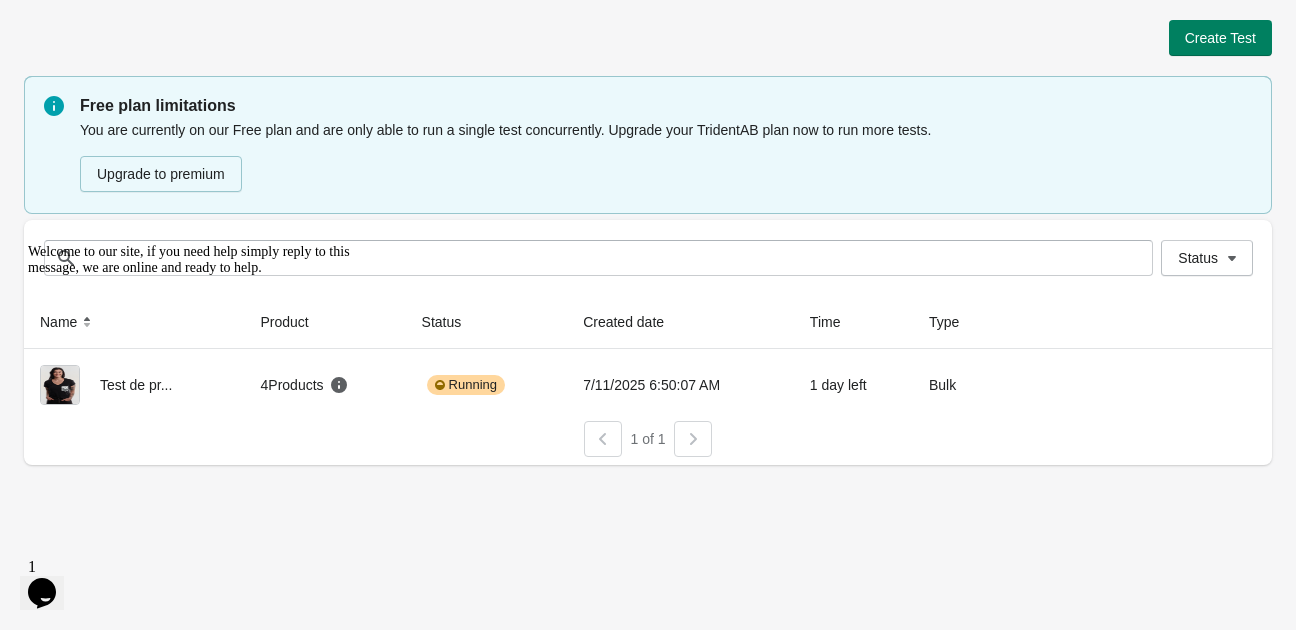 click on "Opens Chat This icon Opens the chat window." 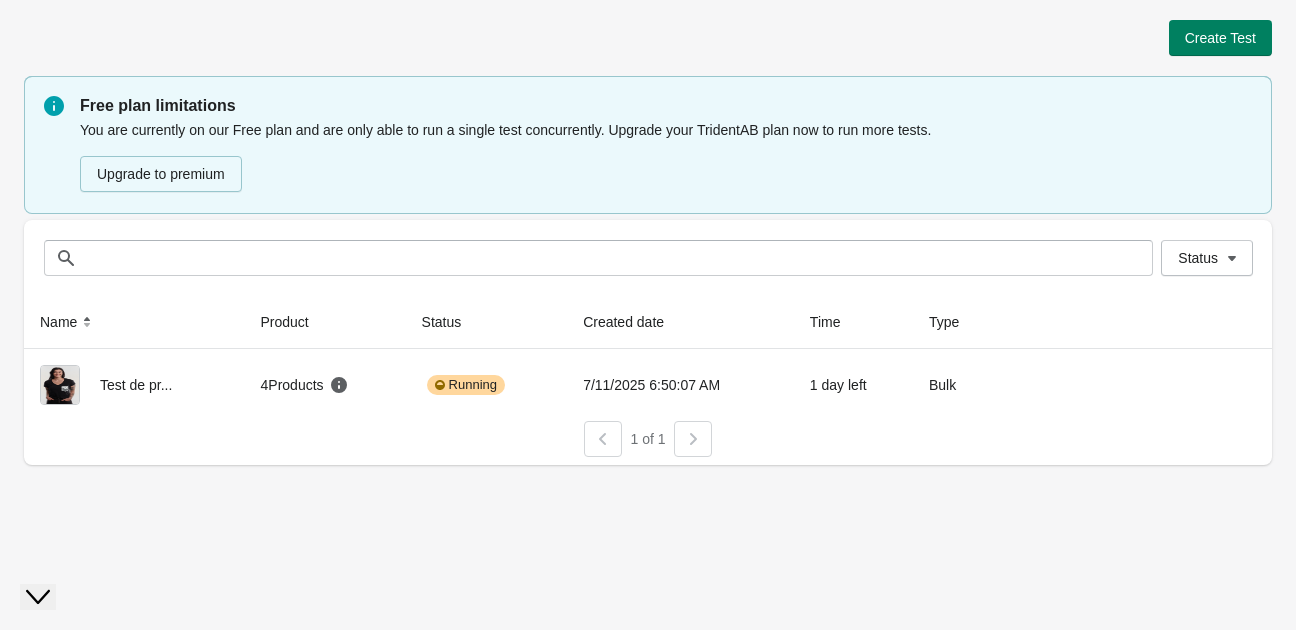 scroll, scrollTop: 0, scrollLeft: 0, axis: both 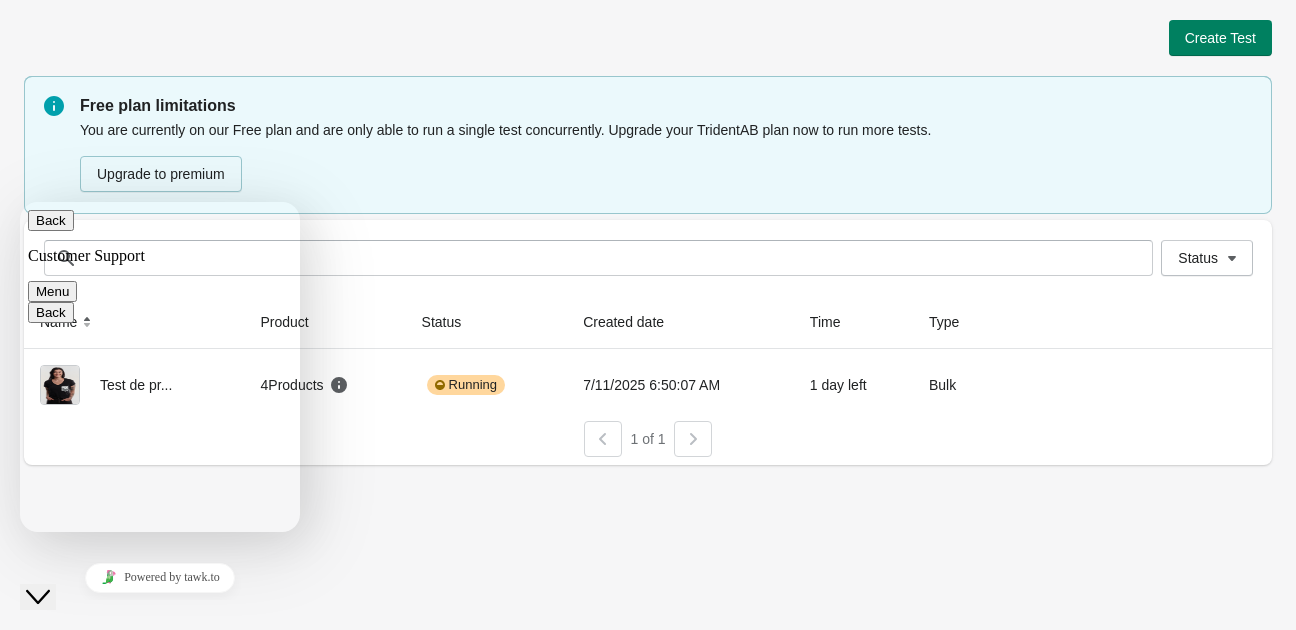click on "Back" at bounding box center [51, 220] 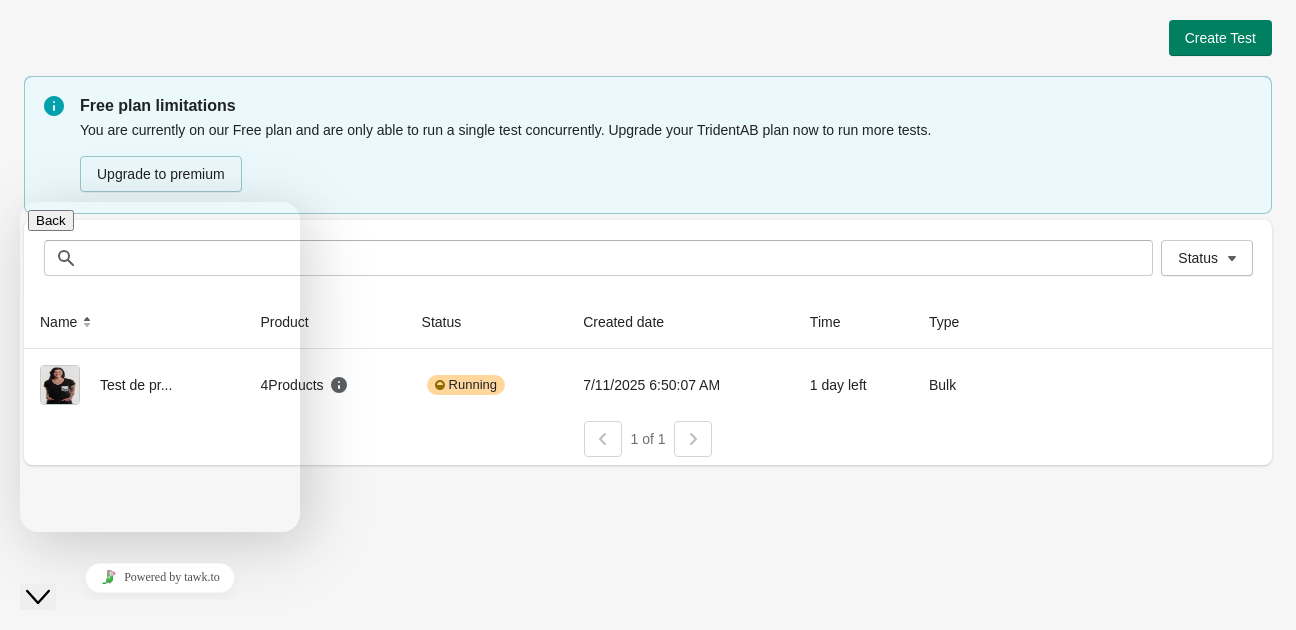 click on "Create Test Free plan limitations You are currently on our Free plan and are only able to run a single test concurrently. Upgrade your TridentAB plan now to run more tests. Upgrade to premium Status Status Name Product Status Created date Time Type   Test de pr...   4  Products    Running 7/11/[YEAR] [HOUR]:[MINUTE]:[SECOND] AM [DAYS] left Bulk View results 1 of 1" at bounding box center (648, 315) 